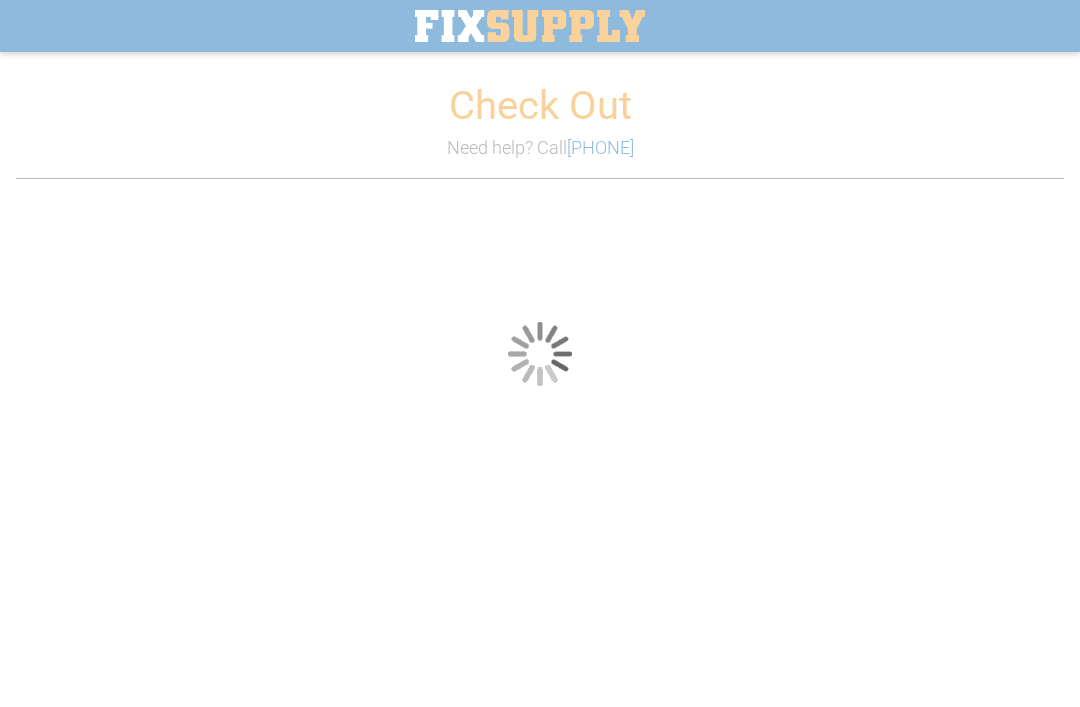 scroll, scrollTop: 0, scrollLeft: 0, axis: both 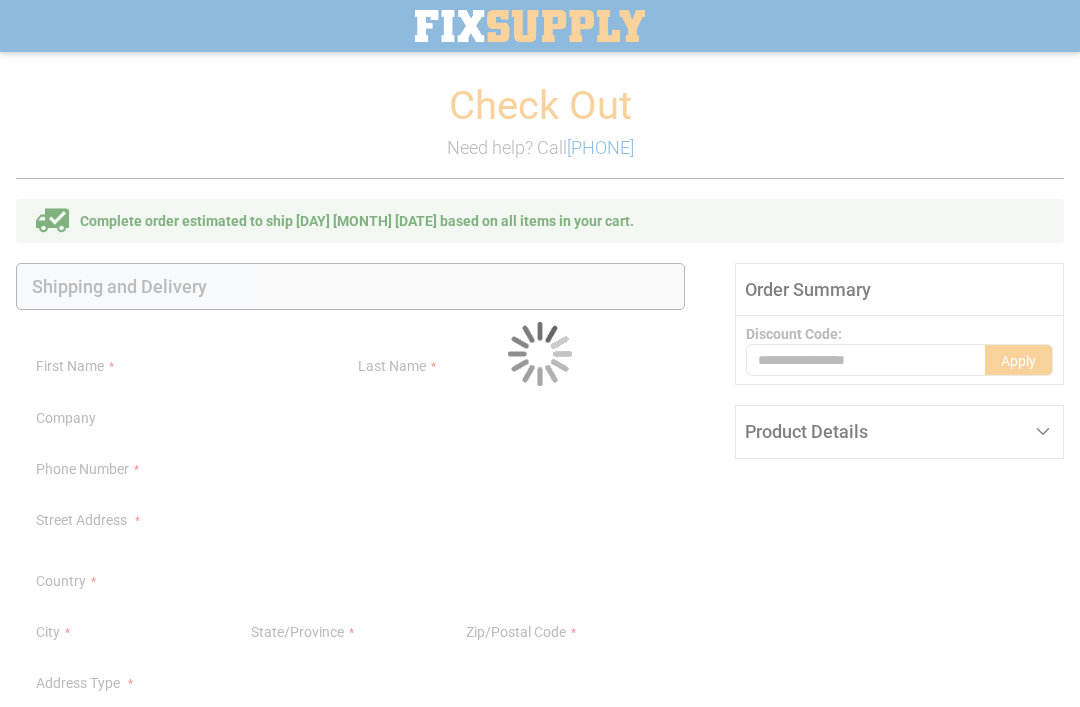 select on "**" 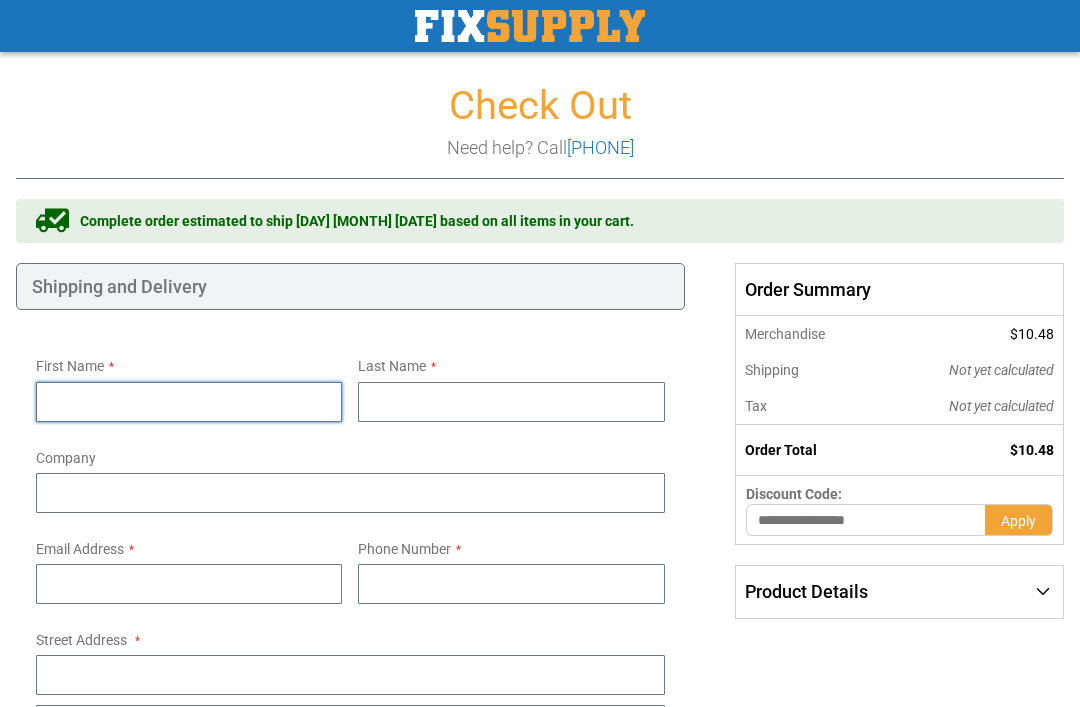 click on "First Name" at bounding box center [189, 402] 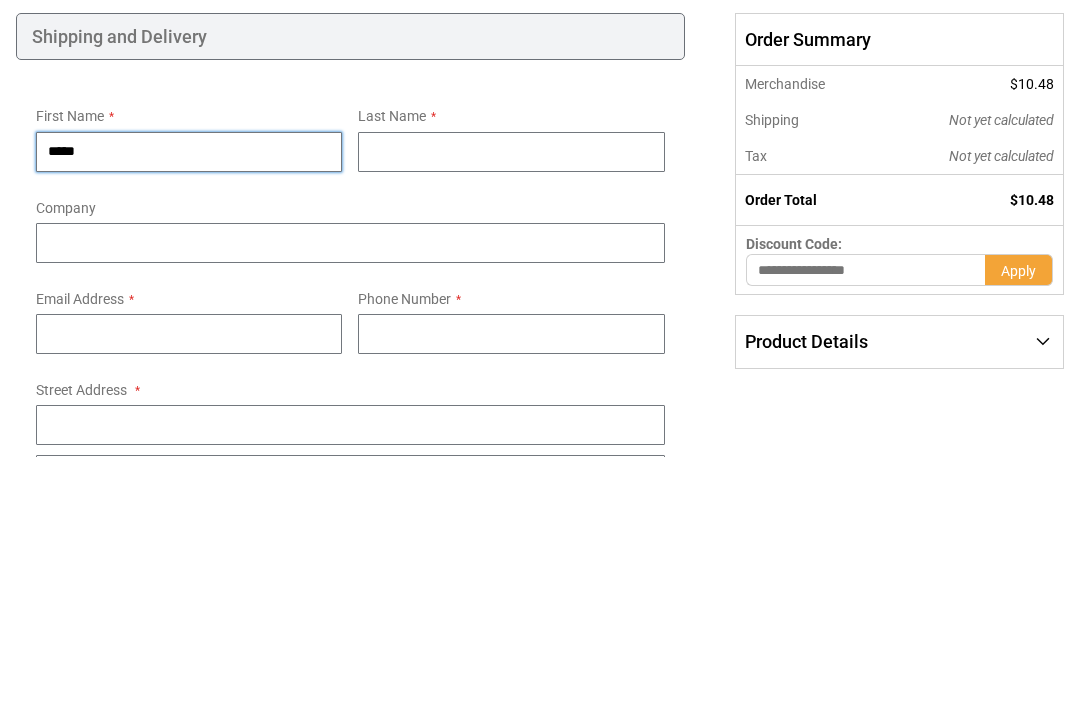 type on "****" 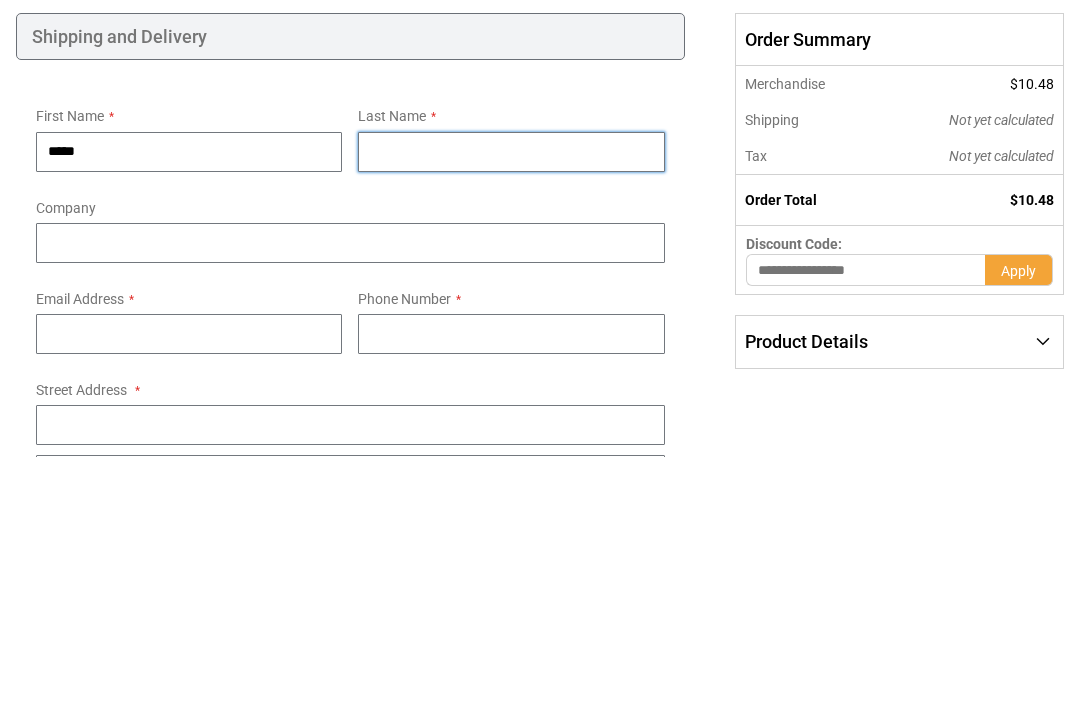 click on "Last Name" at bounding box center [511, 402] 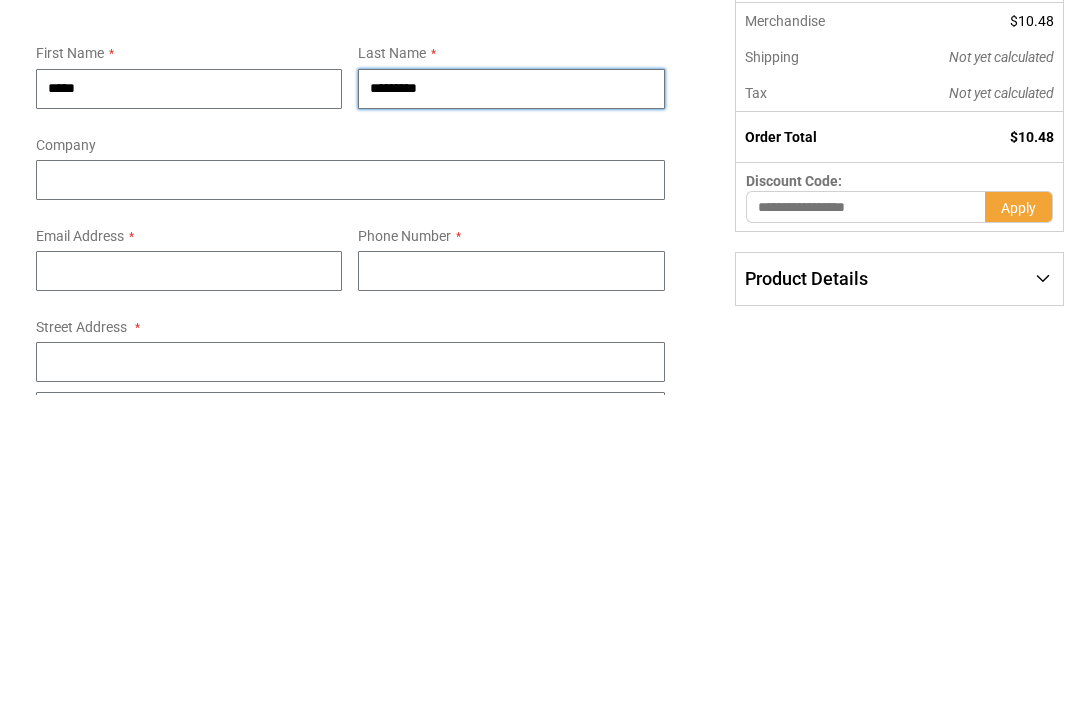 type on "*********" 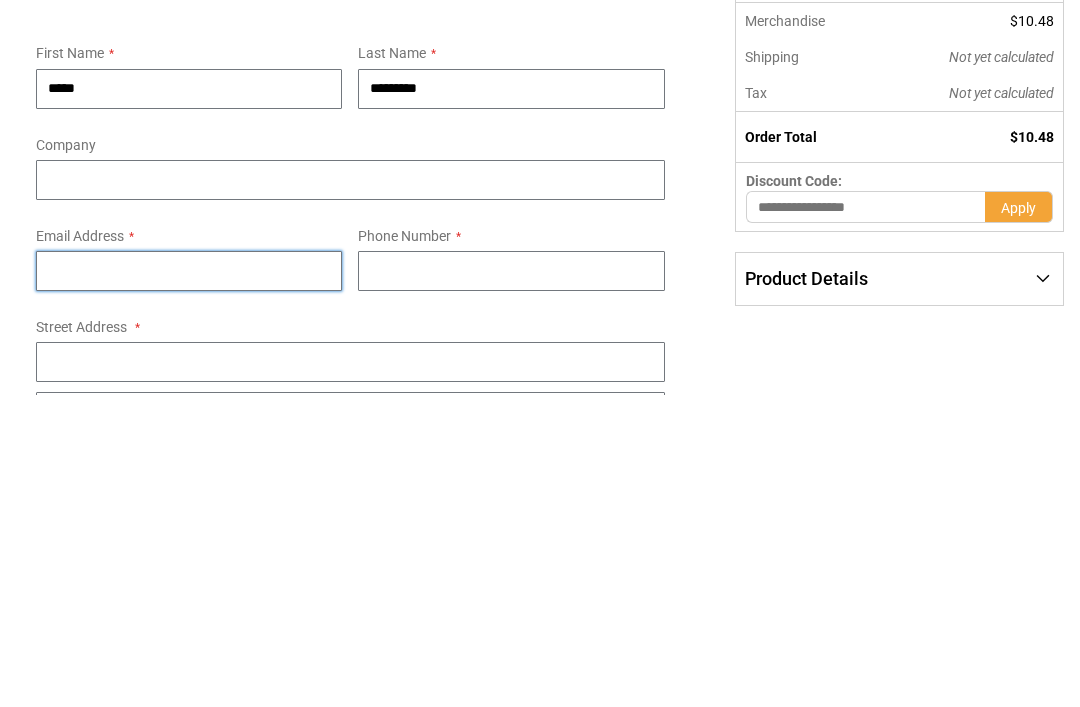 click on "Email Address" at bounding box center (189, 584) 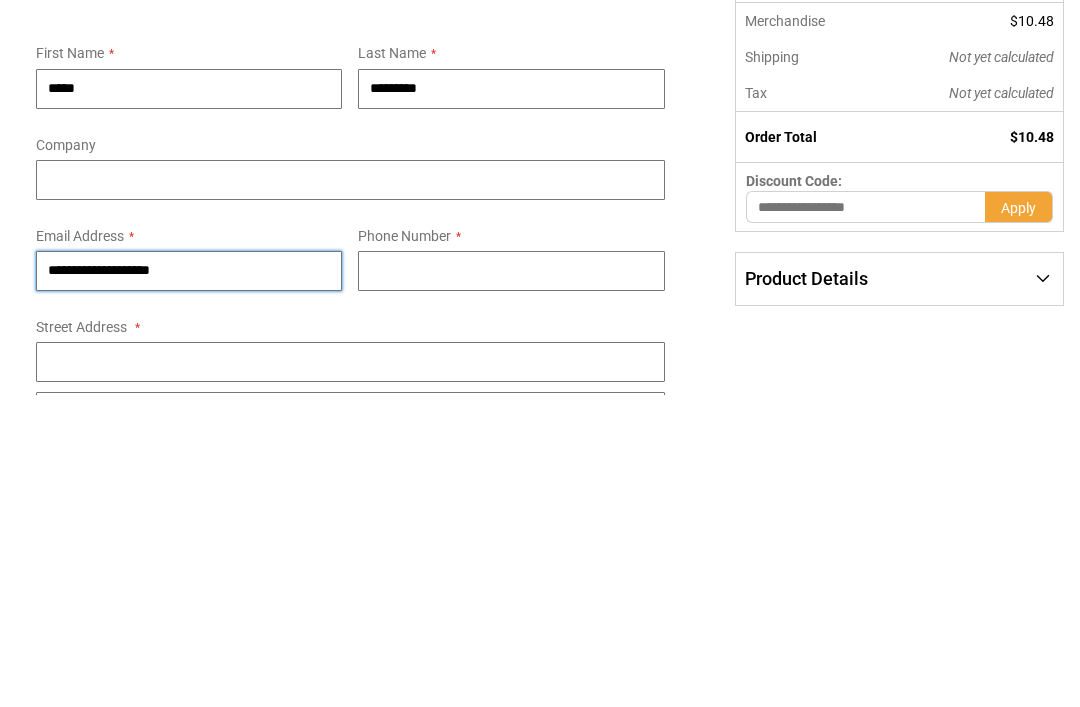 type on "**********" 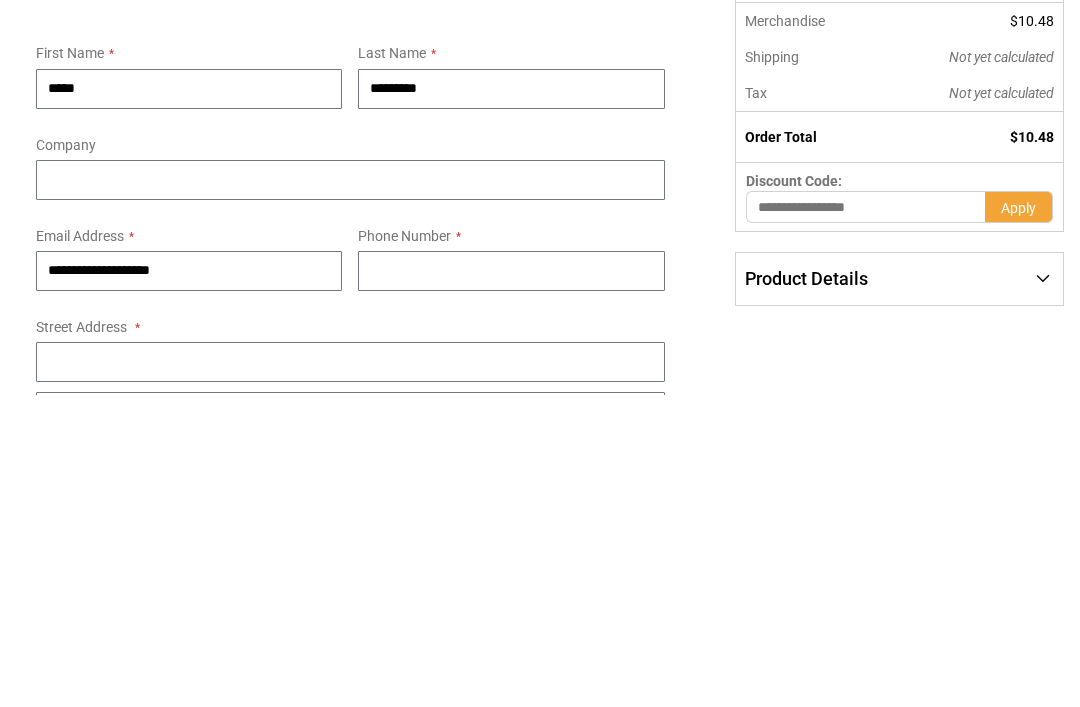 click on "Phone Number" at bounding box center [511, 584] 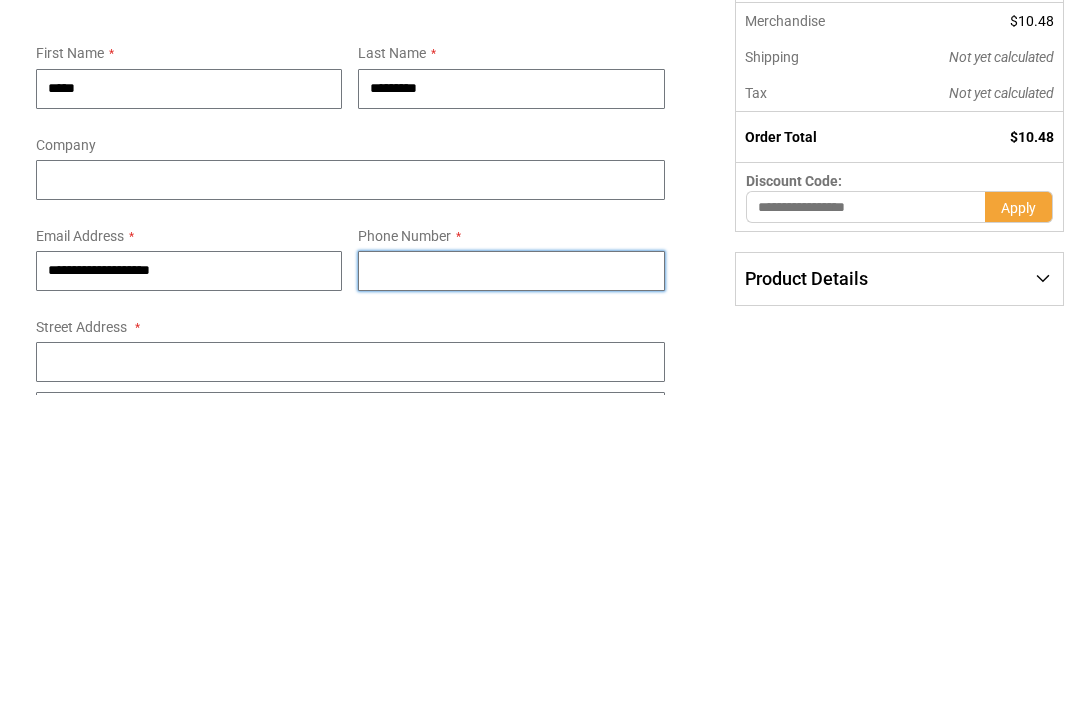 click on "Phone Number" at bounding box center [511, 584] 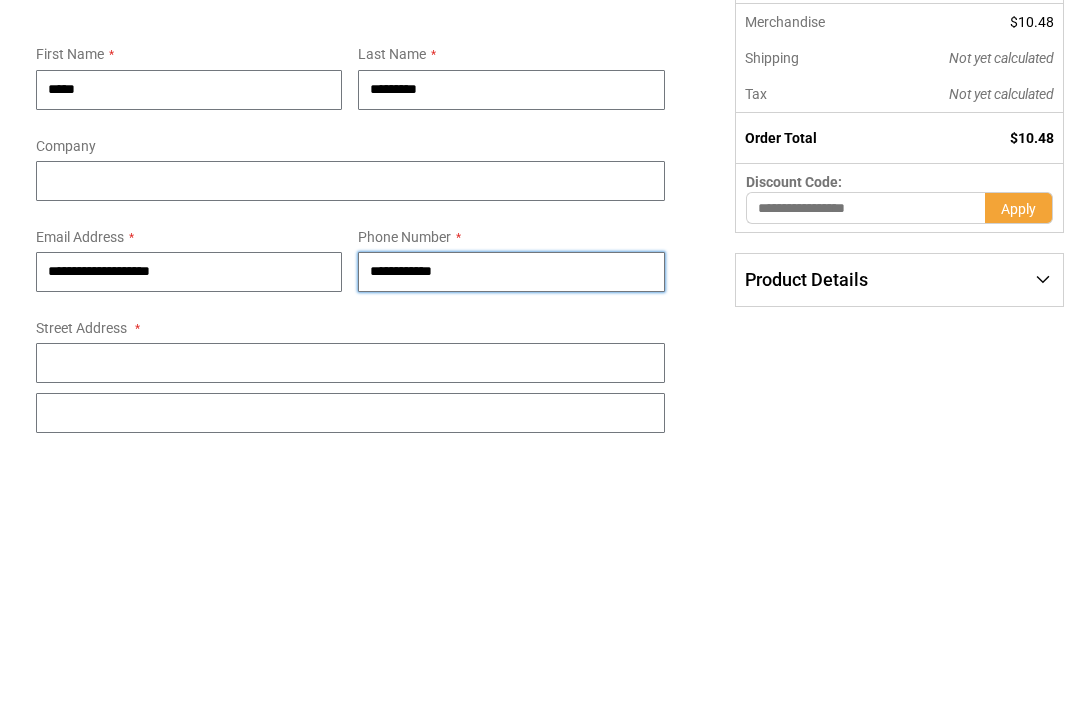 scroll, scrollTop: 43, scrollLeft: 0, axis: vertical 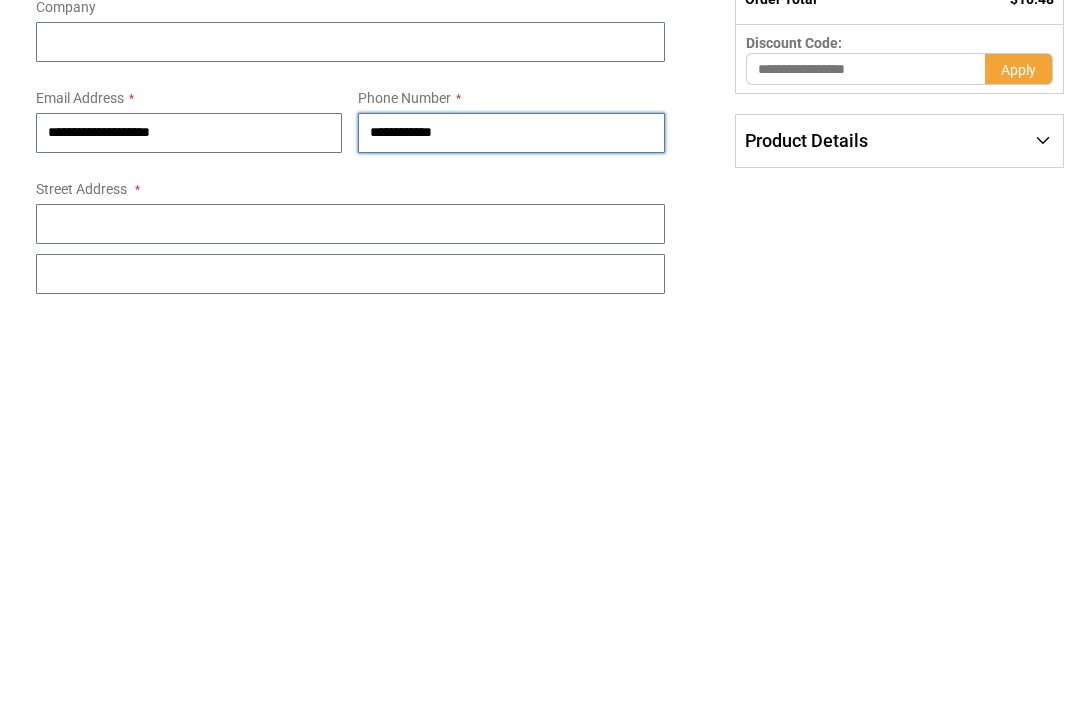 type on "**********" 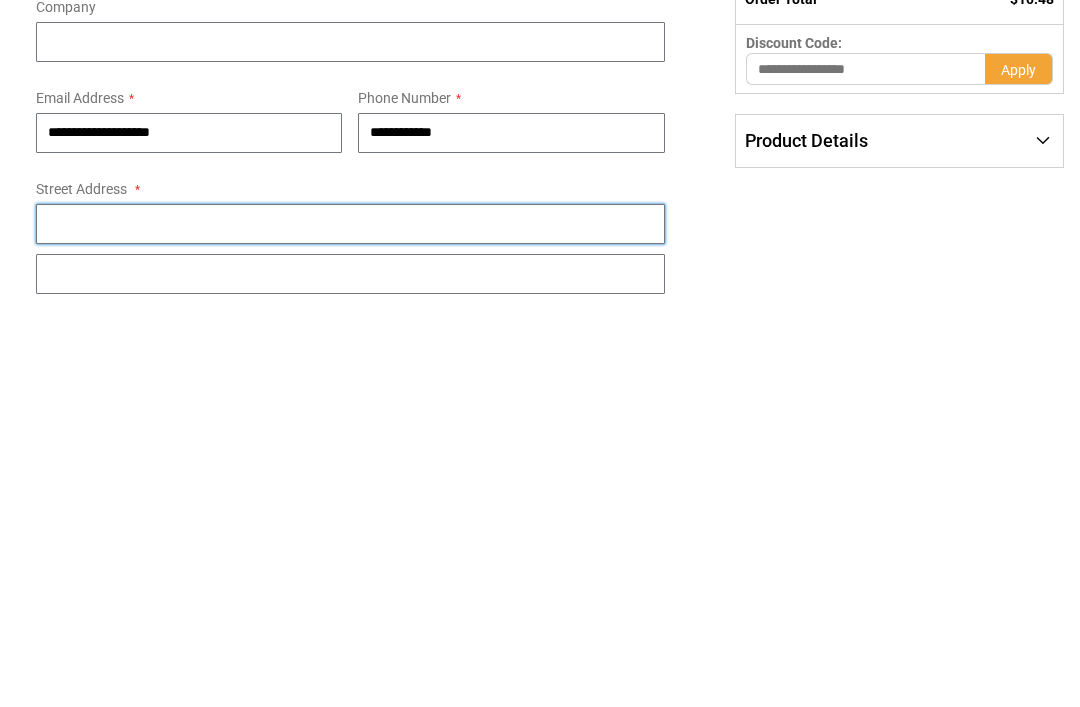 click on "Street Address: Line 1" at bounding box center [350, 632] 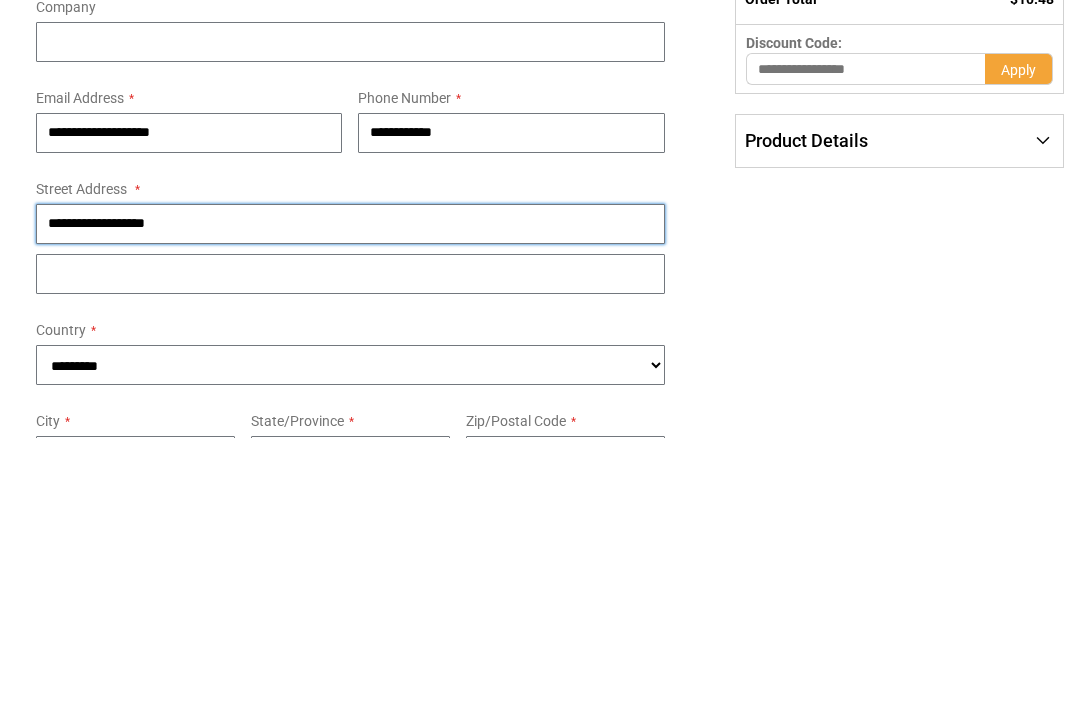 scroll, scrollTop: 184, scrollLeft: 0, axis: vertical 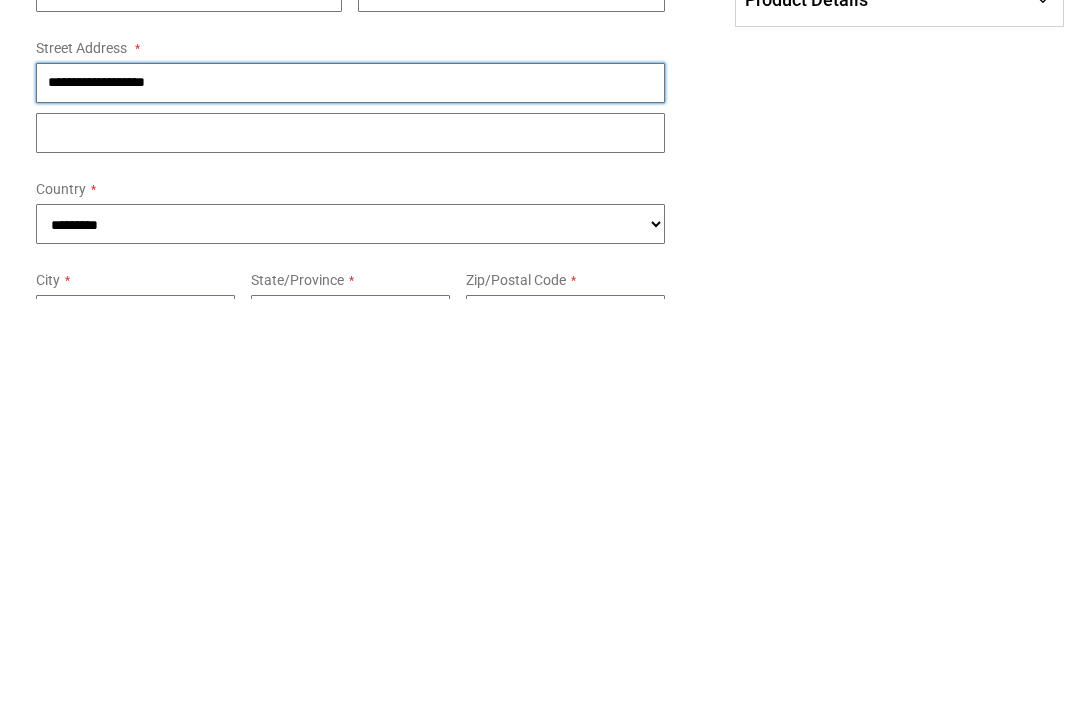type on "**********" 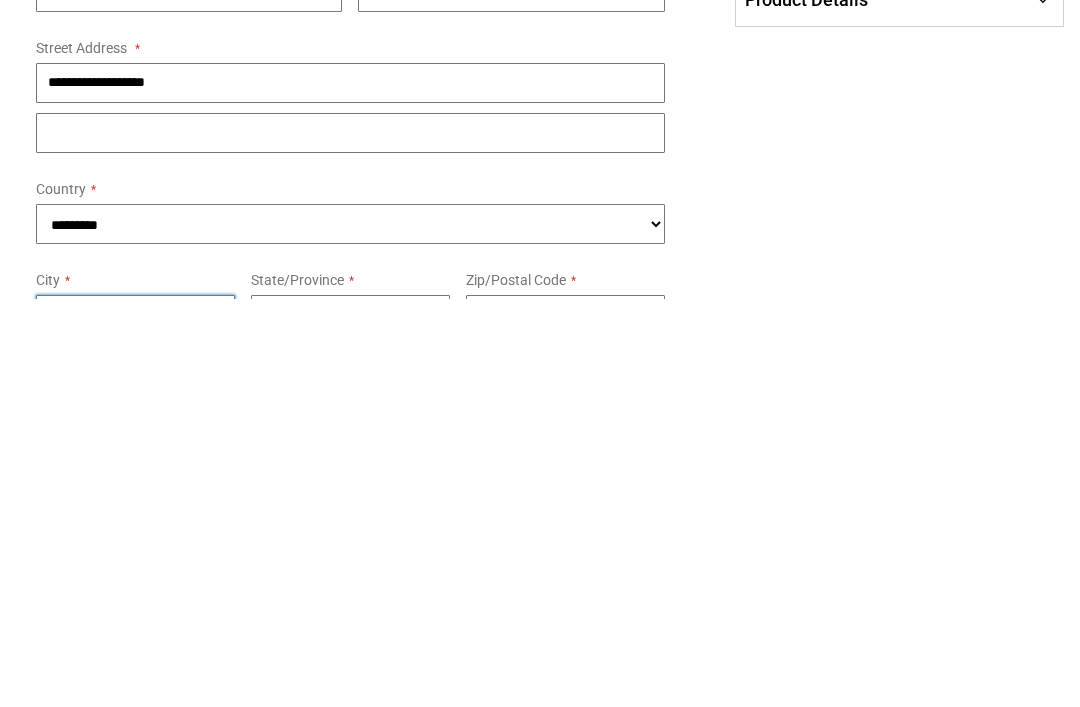 click on "City" at bounding box center (135, 723) 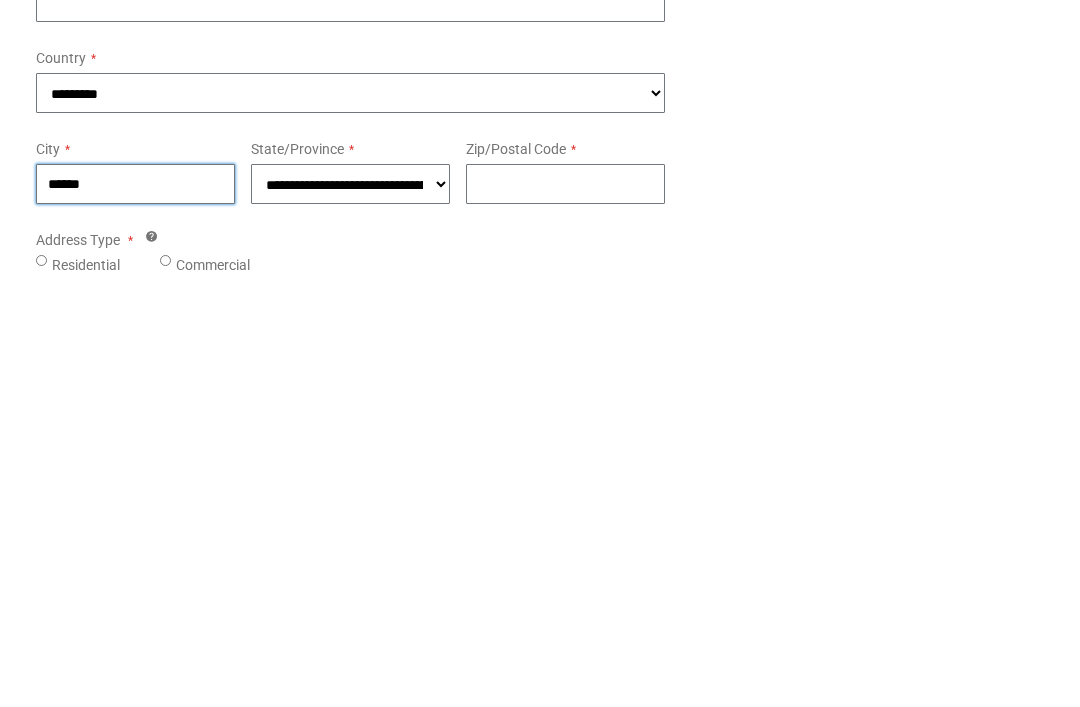 type on "******" 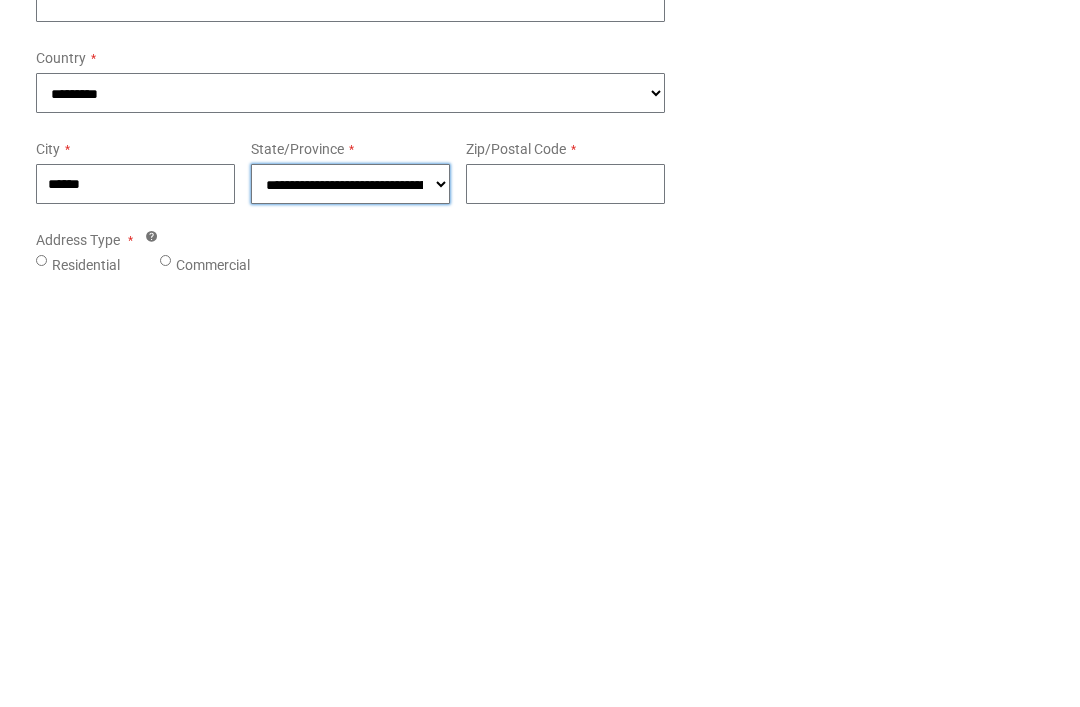 click on "**********" at bounding box center [350, 592] 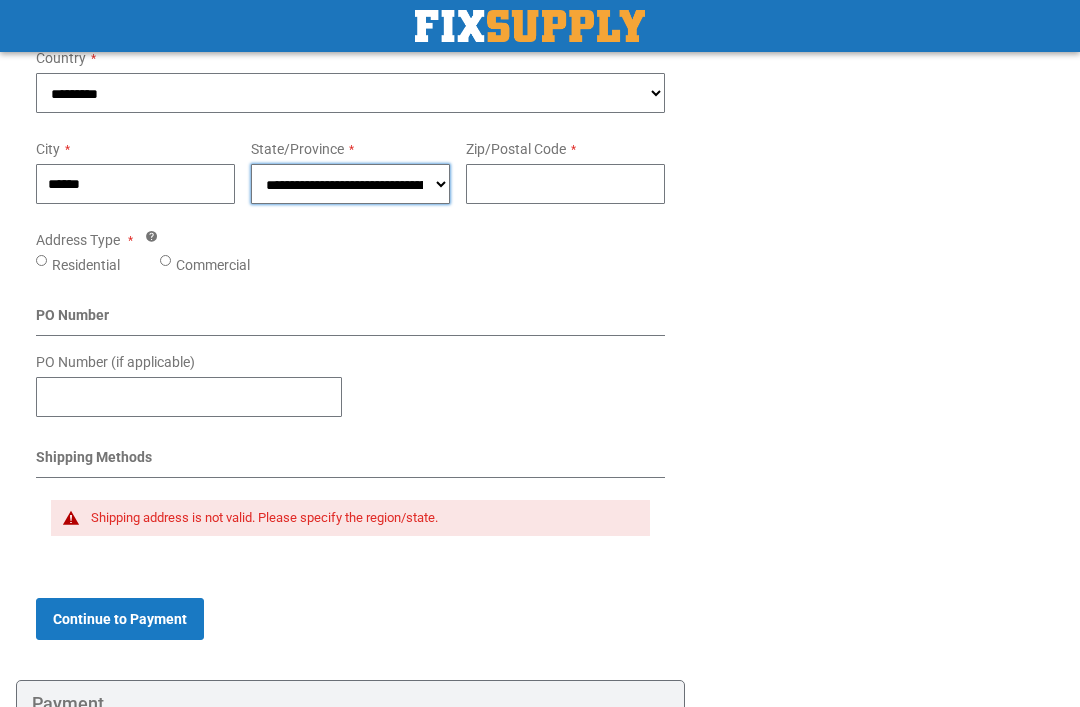 select on "***" 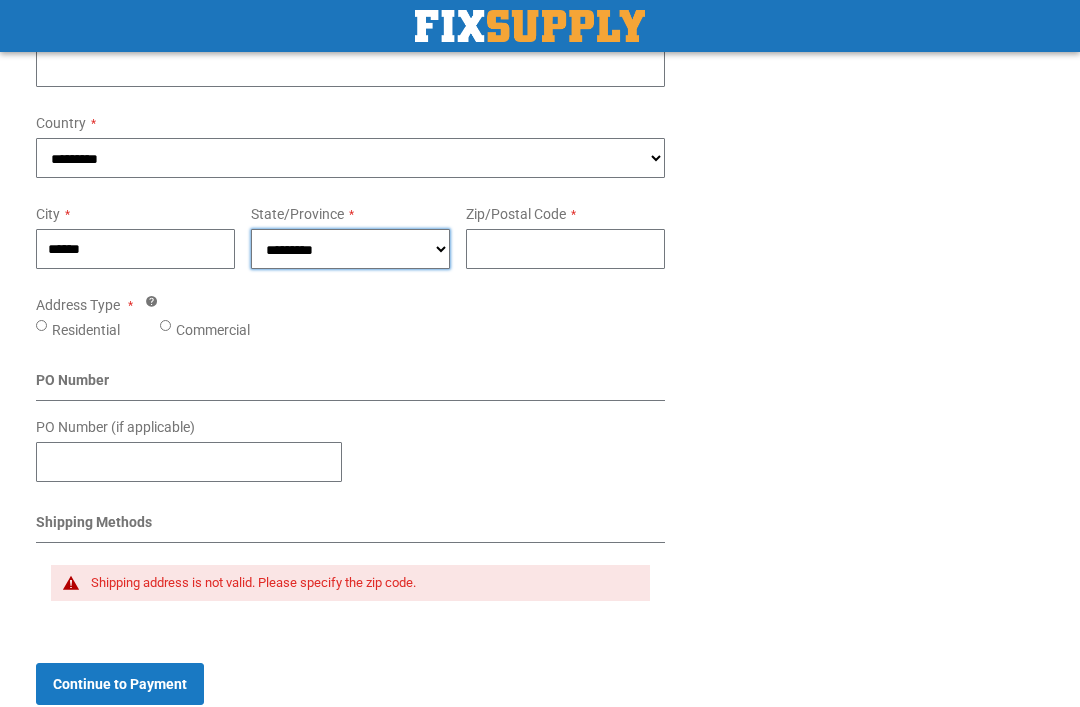 scroll, scrollTop: 655, scrollLeft: 0, axis: vertical 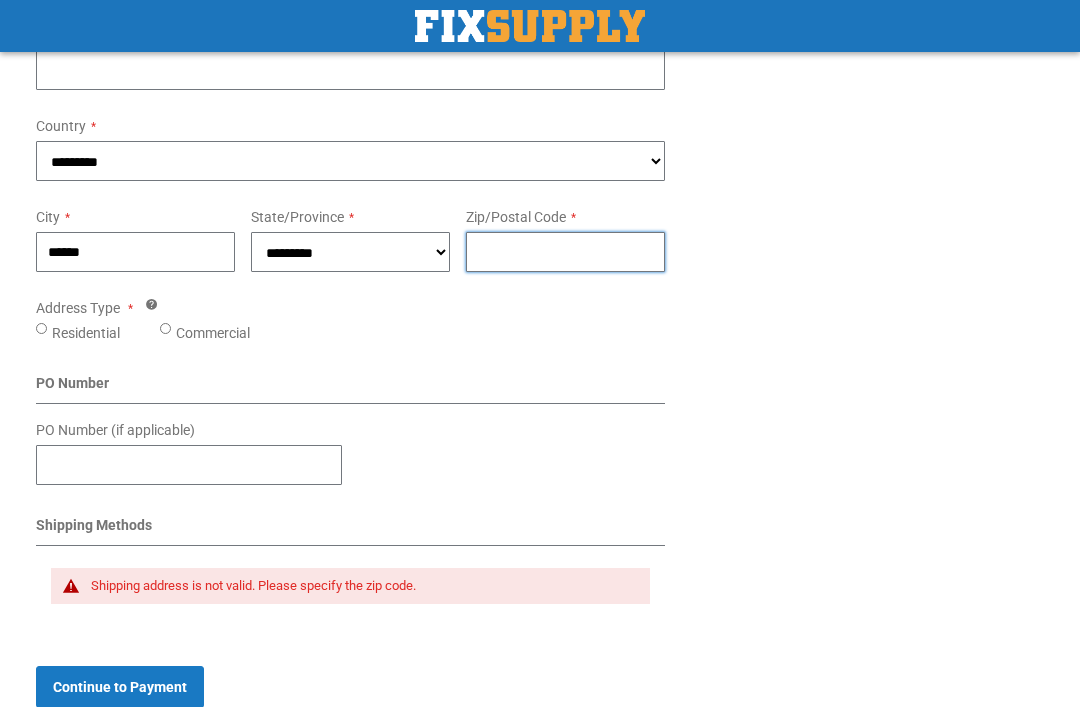 click on "Zip/Postal Code" at bounding box center [565, 252] 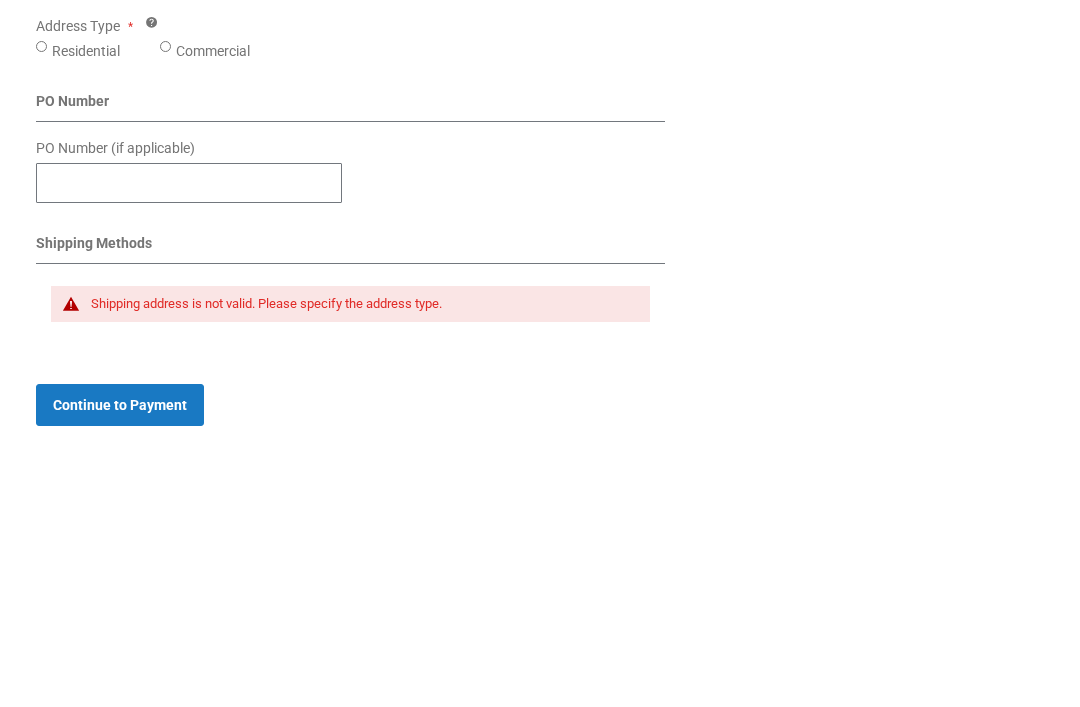 type on "*****" 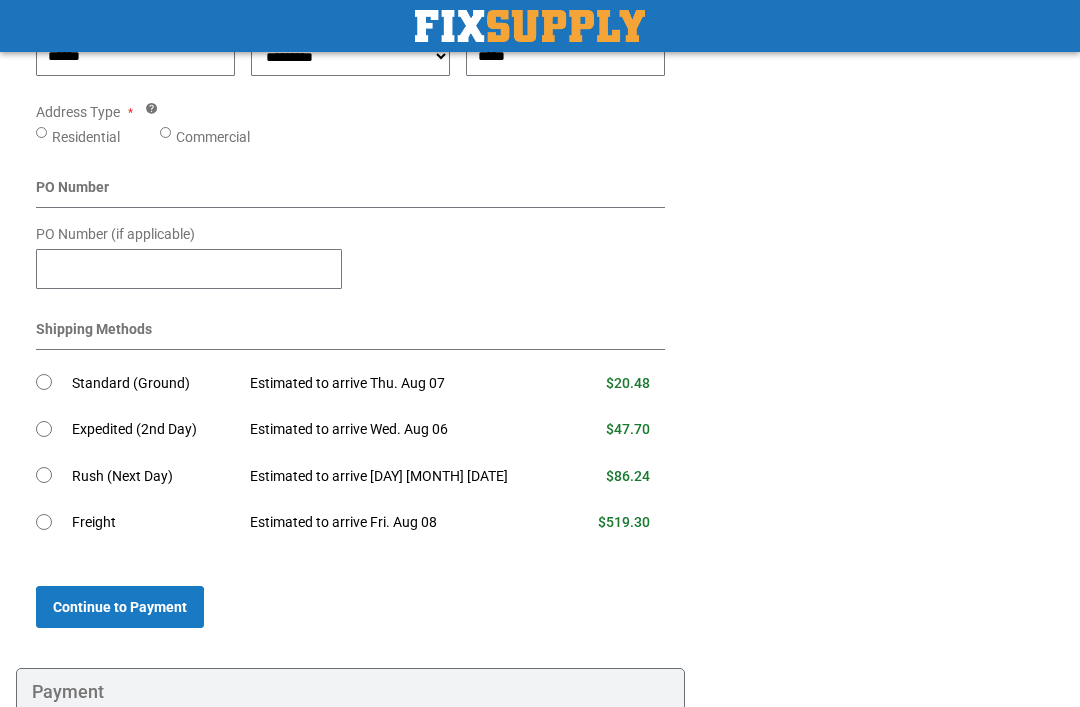 scroll, scrollTop: 863, scrollLeft: 0, axis: vertical 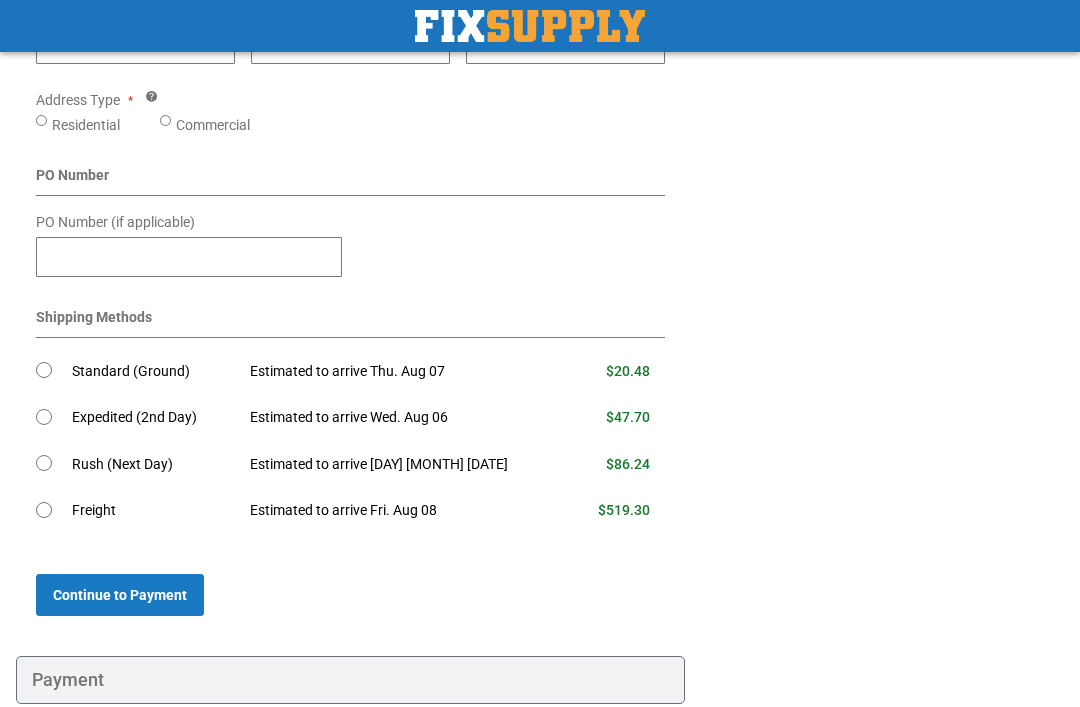 click at bounding box center [54, 371] 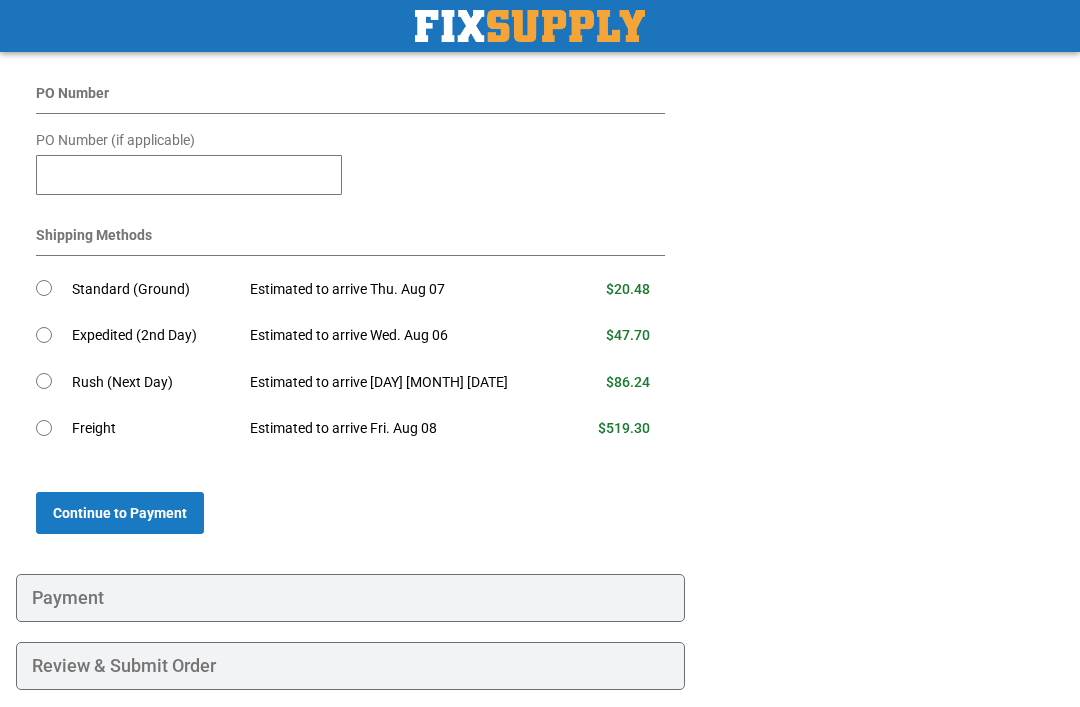 scroll, scrollTop: 950, scrollLeft: 0, axis: vertical 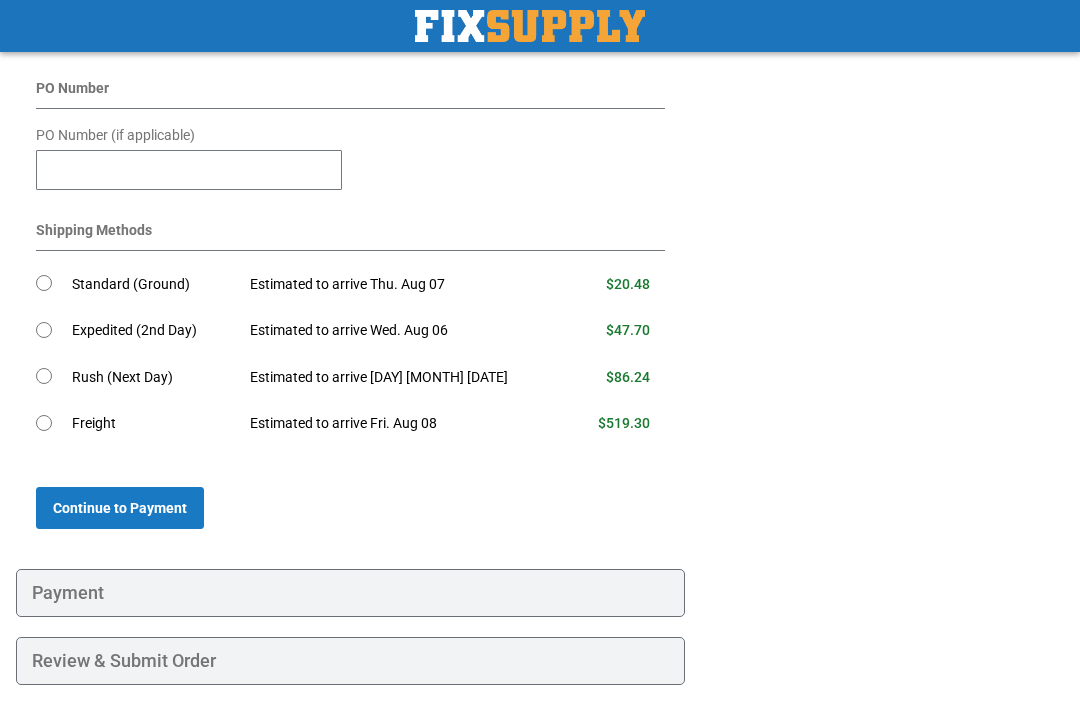 click on "Payment" at bounding box center (350, 593) 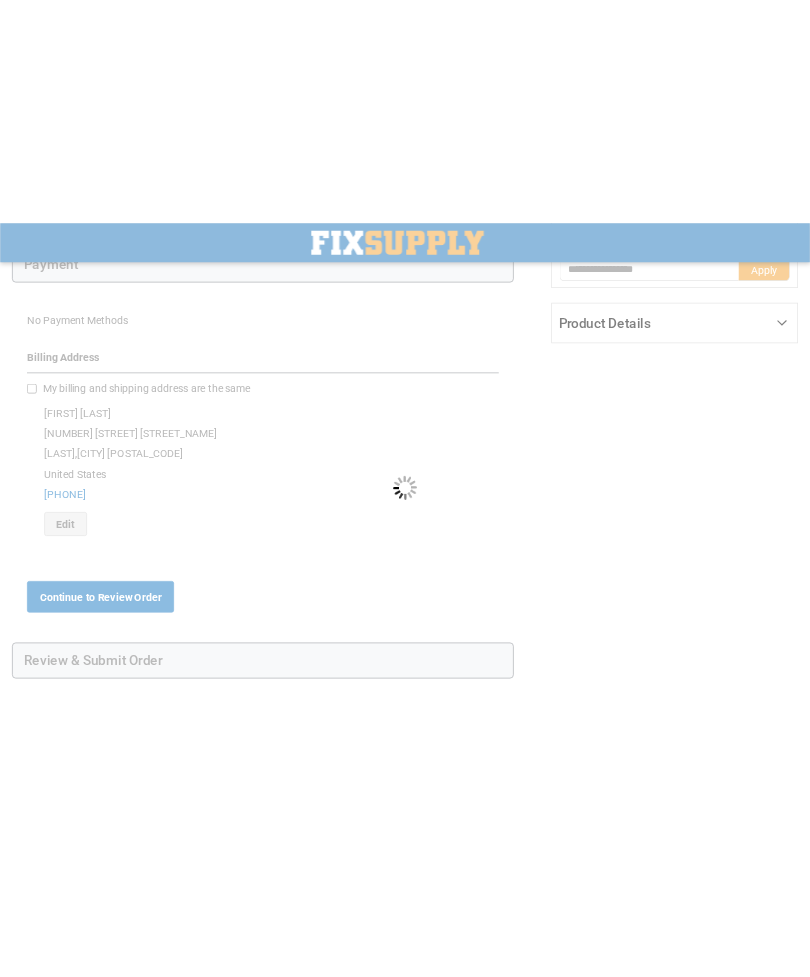 scroll, scrollTop: 0, scrollLeft: 0, axis: both 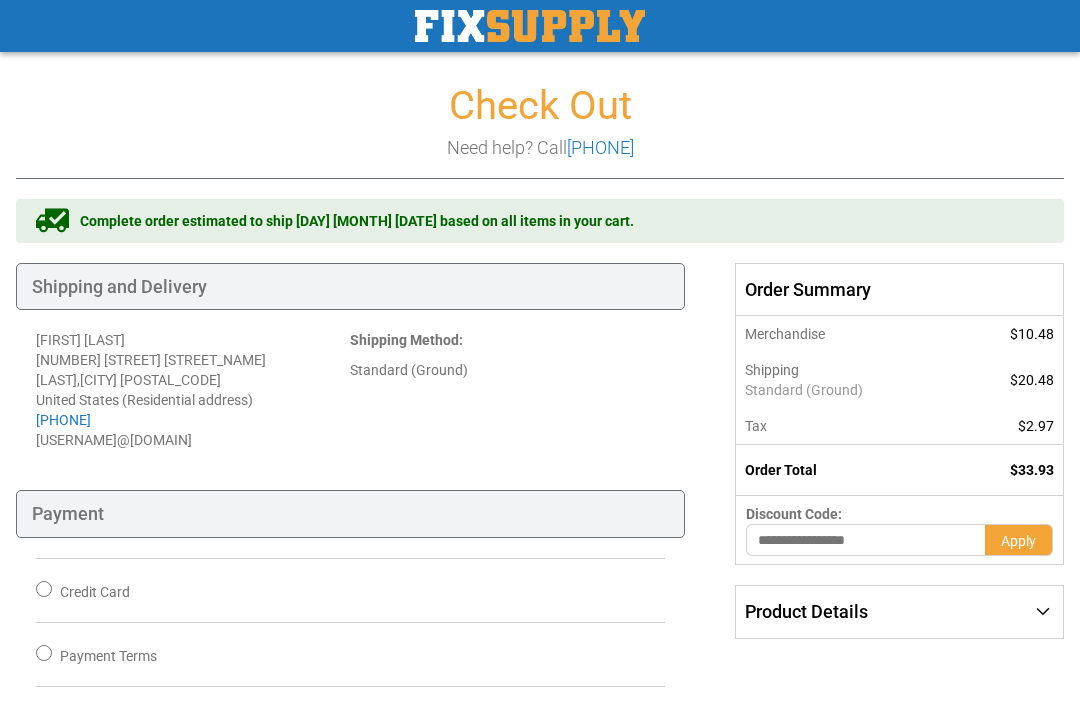 click on "Credit Card" at bounding box center (95, 592) 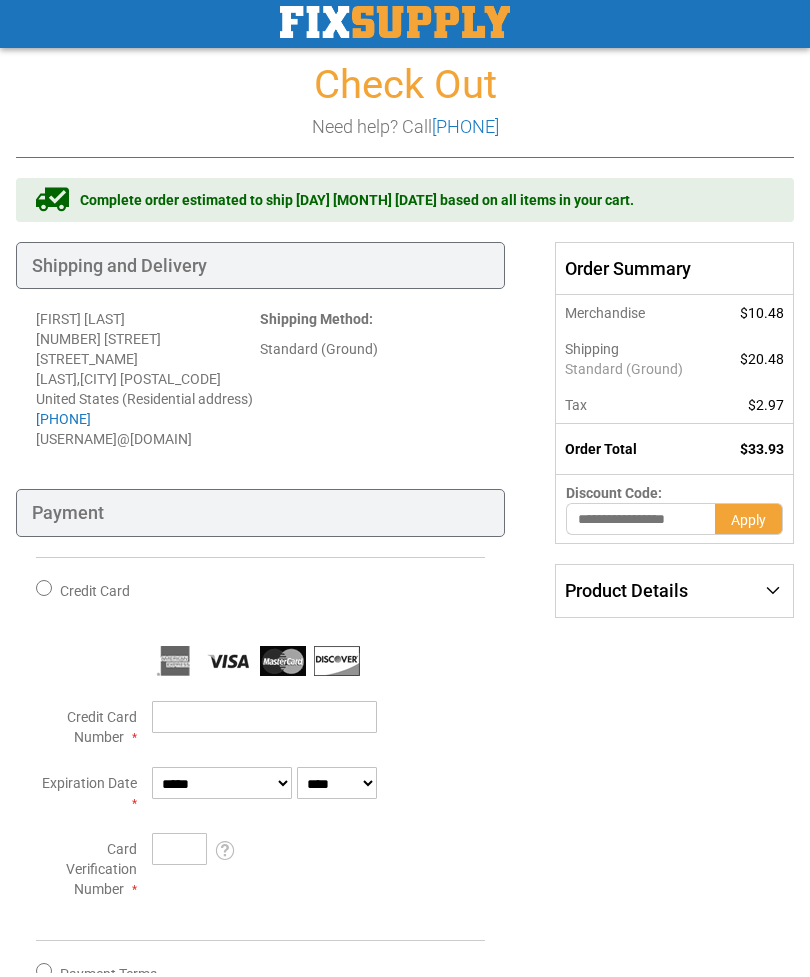 scroll, scrollTop: 0, scrollLeft: 0, axis: both 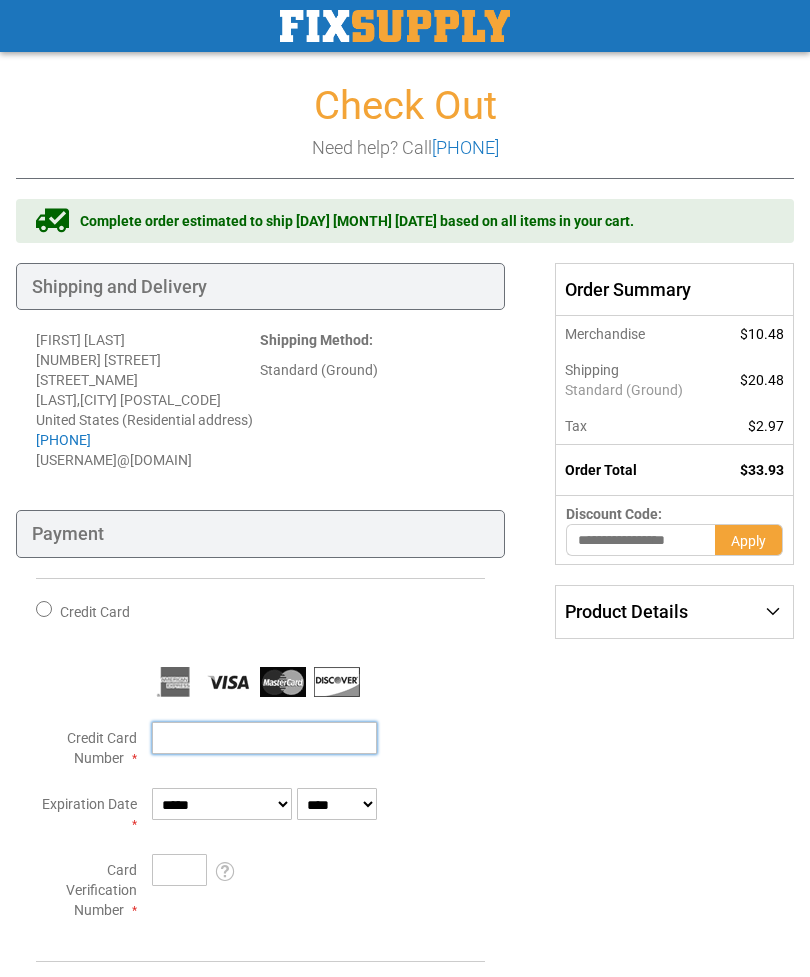 click on "Credit Card Number" at bounding box center (264, 738) 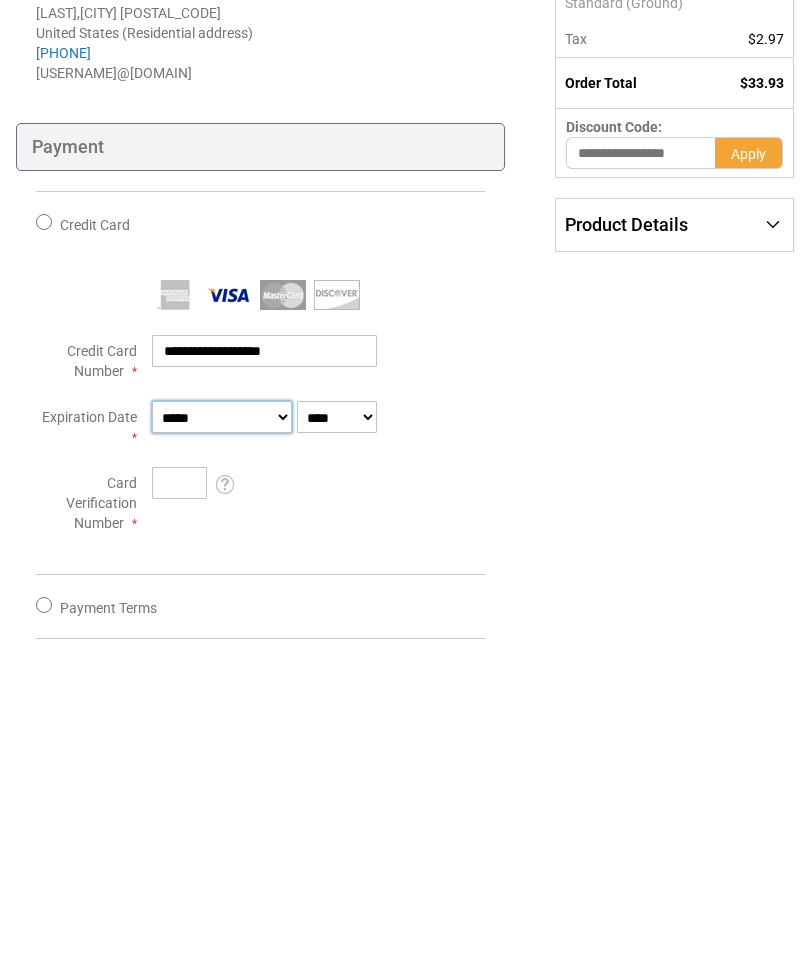 click on "**********" at bounding box center (222, 737) 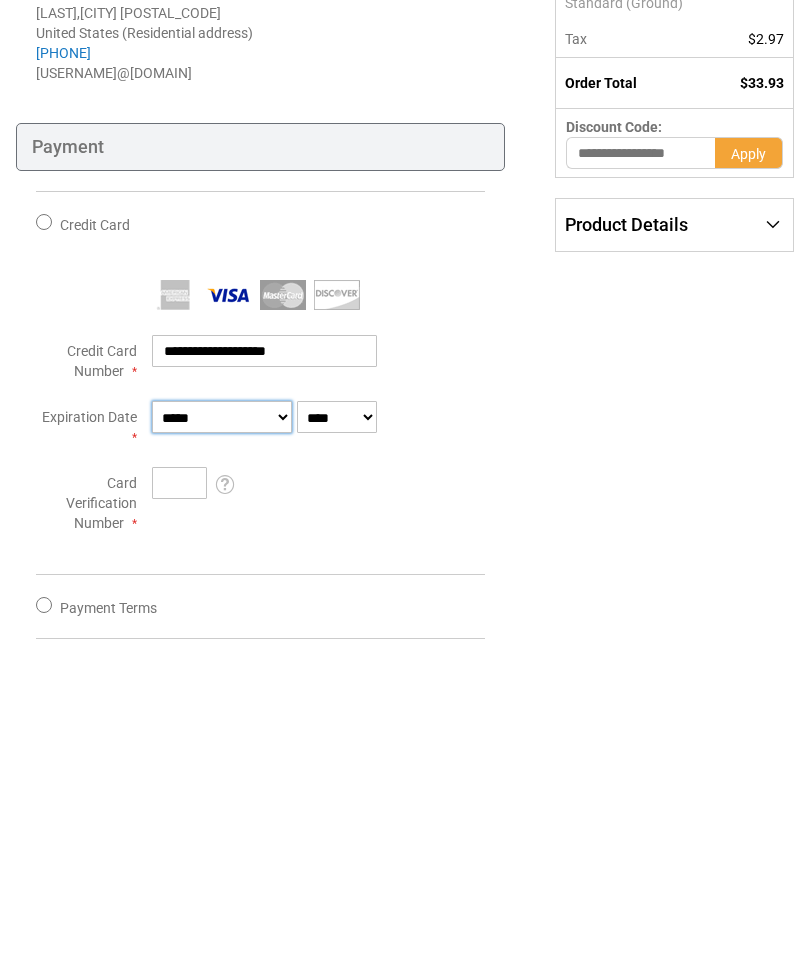 scroll, scrollTop: 387, scrollLeft: 0, axis: vertical 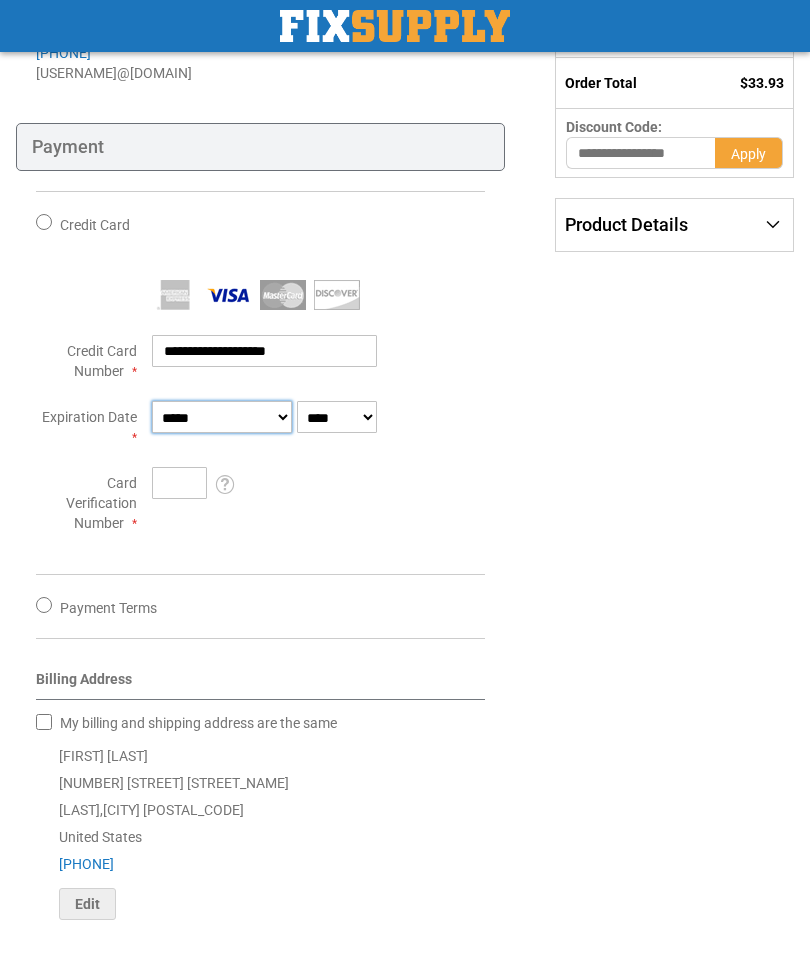 select on "*" 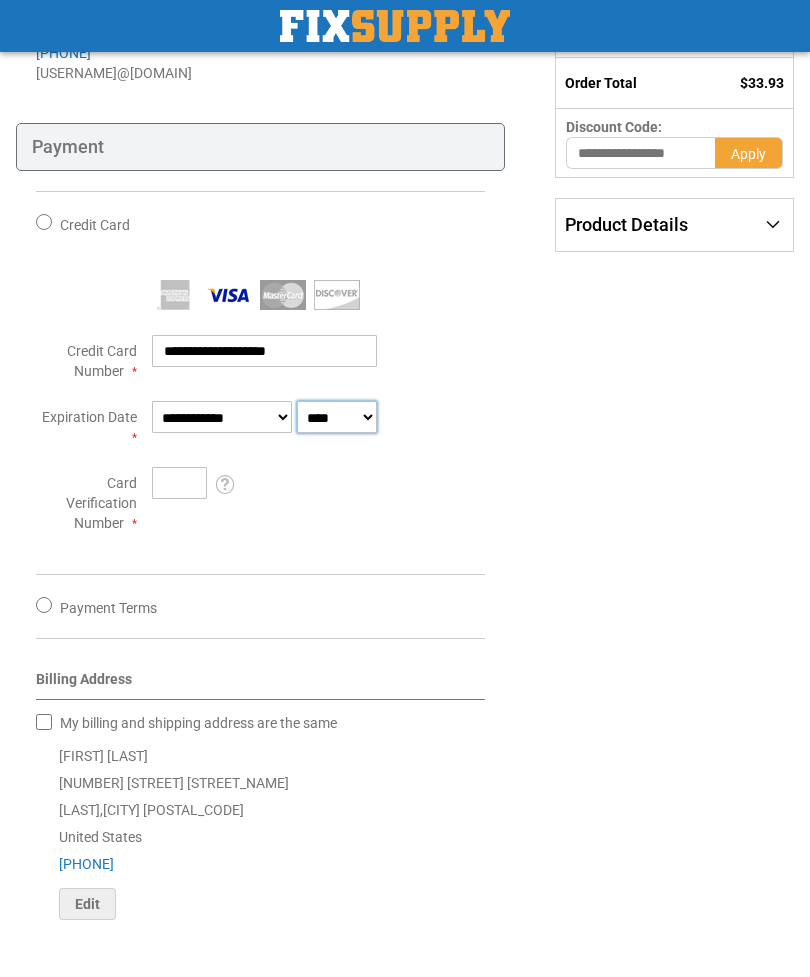 click on "**** **** **** **** **** **** **** **** **** **** **** ****" at bounding box center [337, 417] 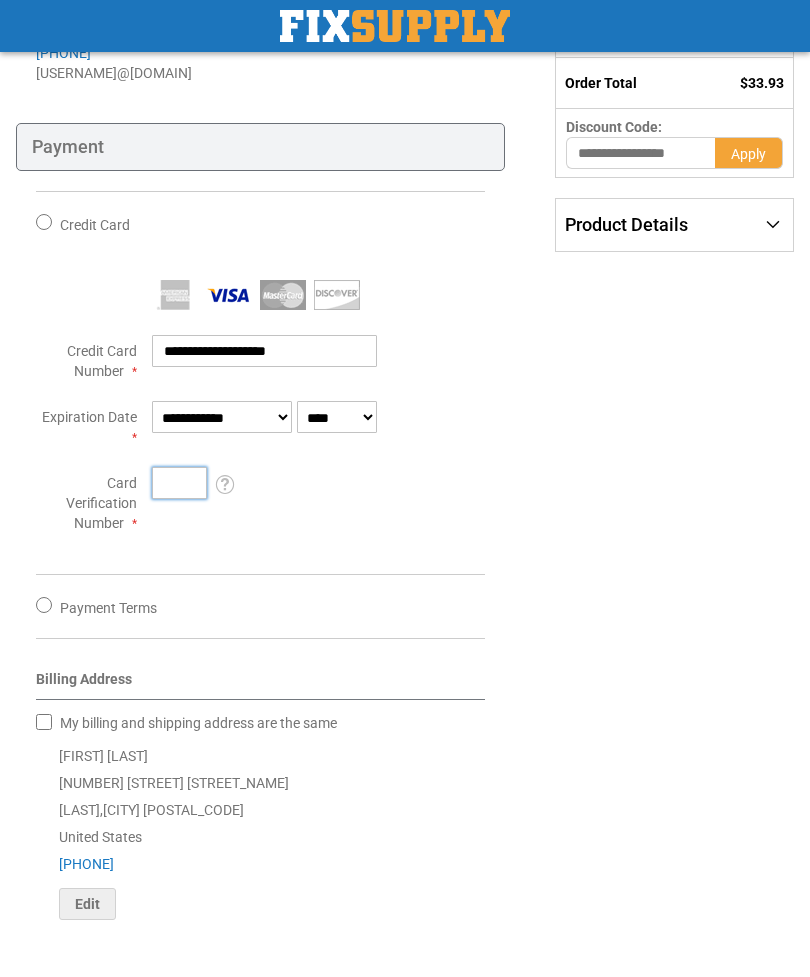 click on "Card Verification Number" at bounding box center (179, 483) 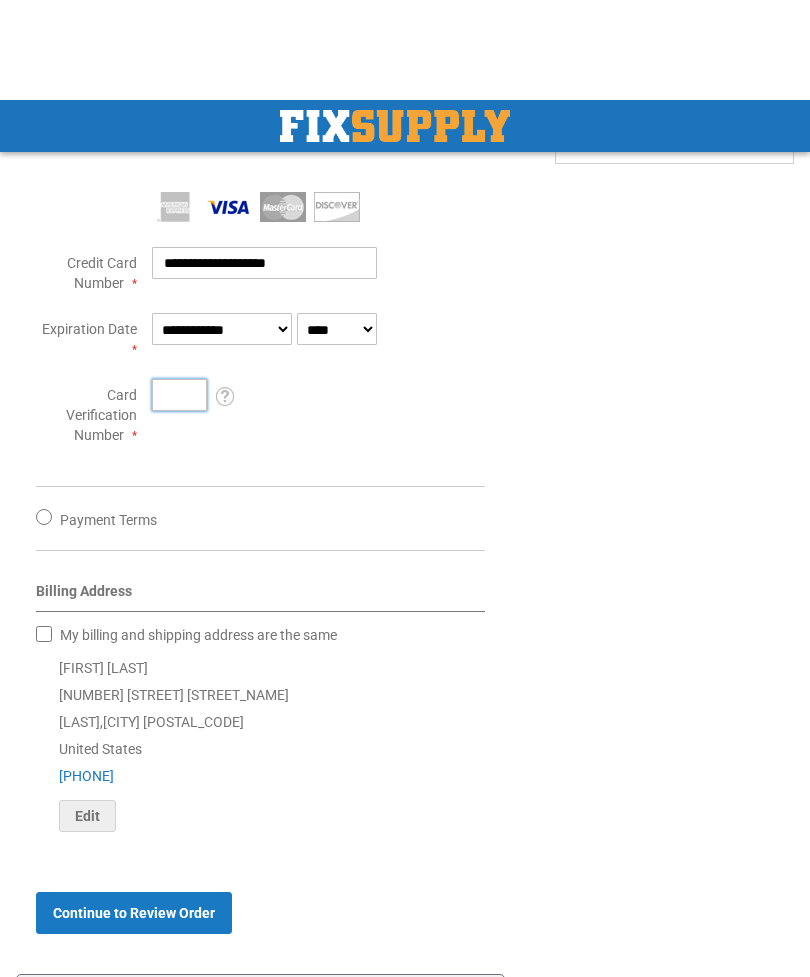 scroll, scrollTop: 594, scrollLeft: 0, axis: vertical 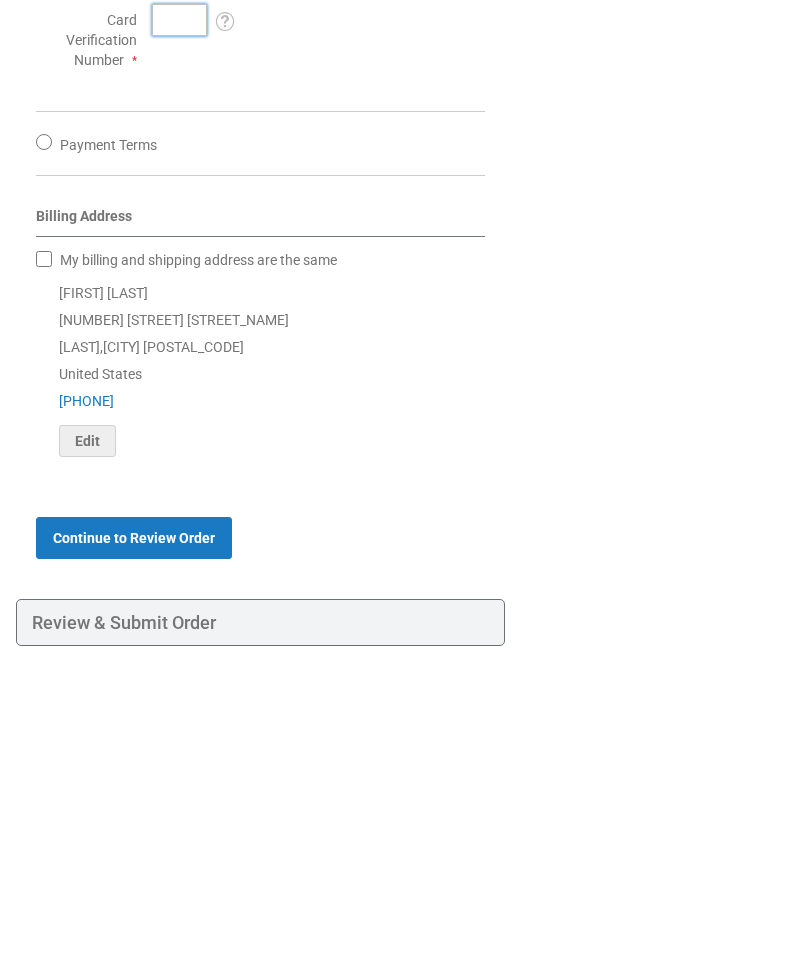 type on "***" 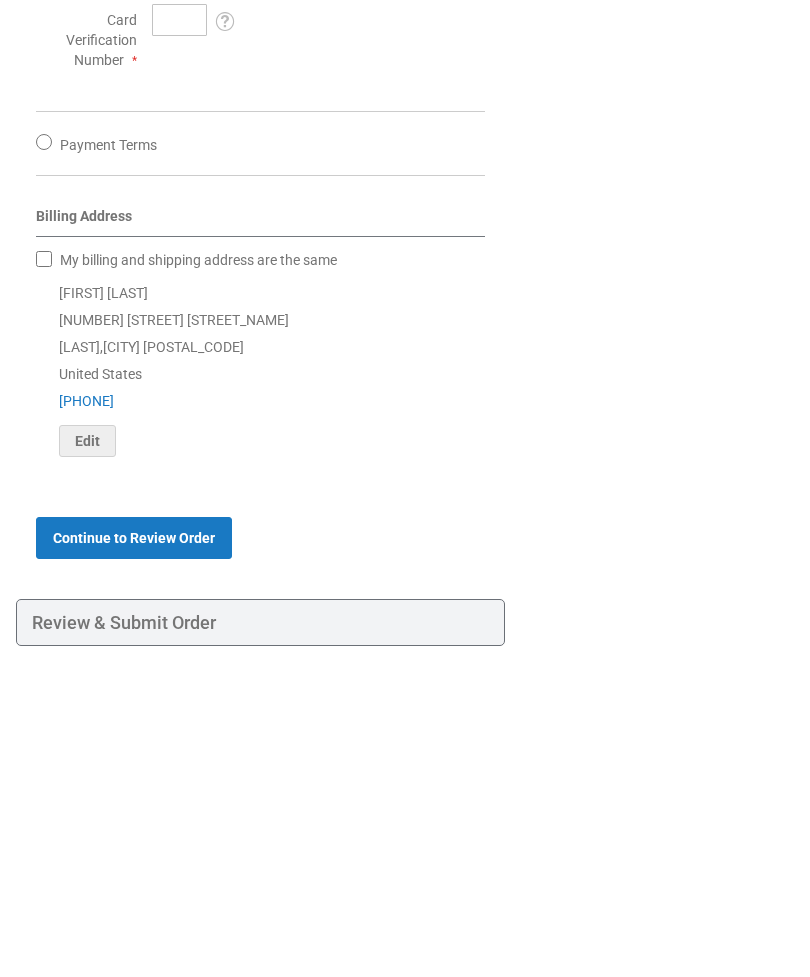 click on "Continue to Review Order" at bounding box center (134, 794) 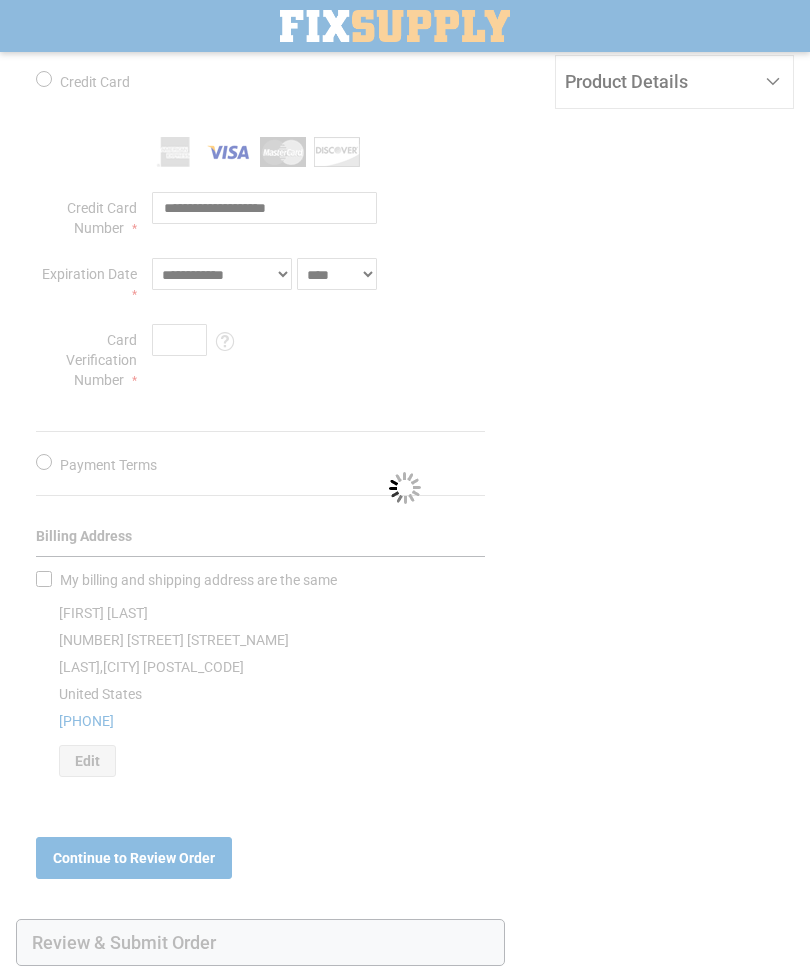 scroll, scrollTop: 0, scrollLeft: 0, axis: both 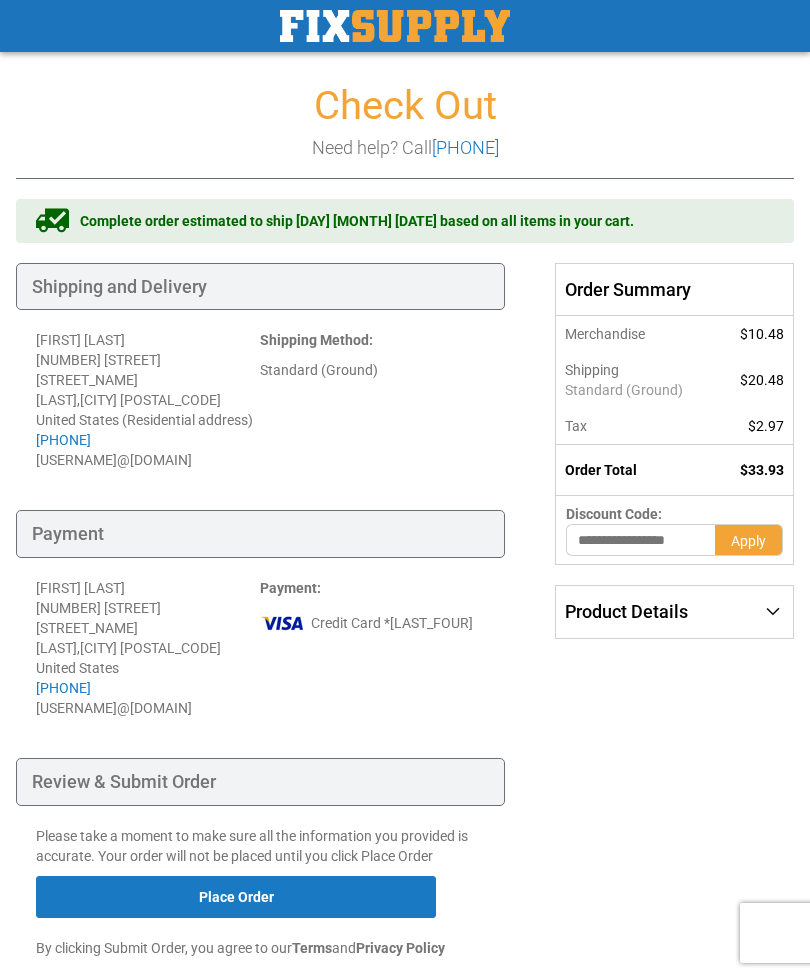 click on "Shipping
Payment
Review & Submit Order
Complete order estimated to ship Mon. Aug 04 based on all items in your cart.
Shipping and Delivery
First Name
****
Last Name
*********" at bounding box center (405, 613) 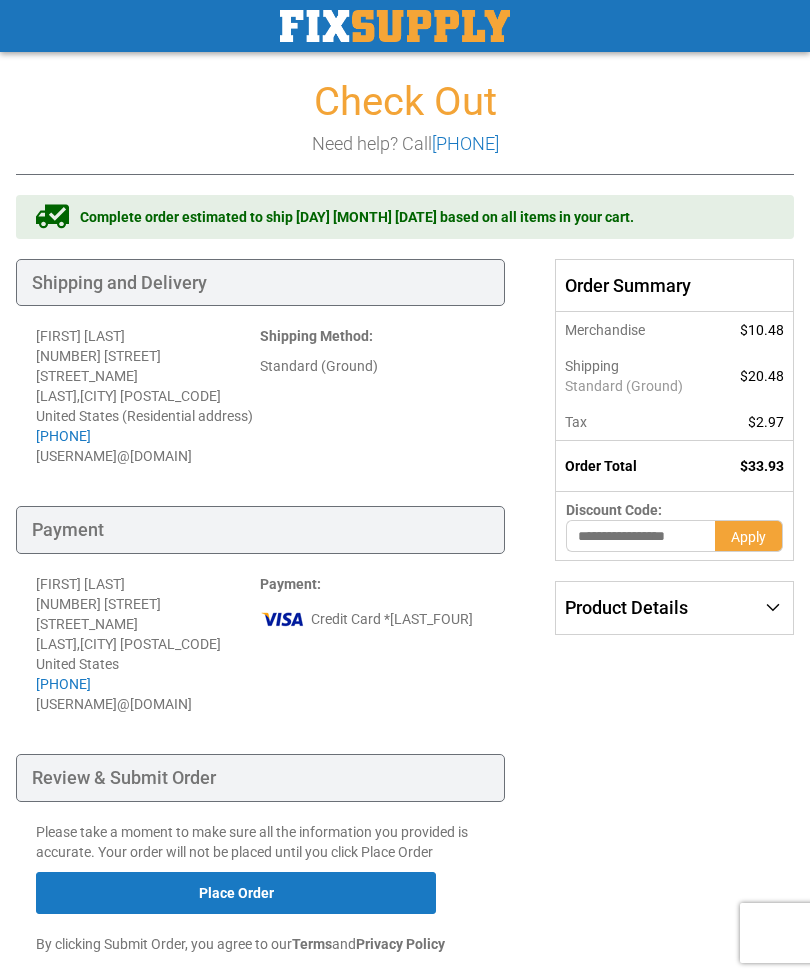 click on "Place Order" at bounding box center [236, 893] 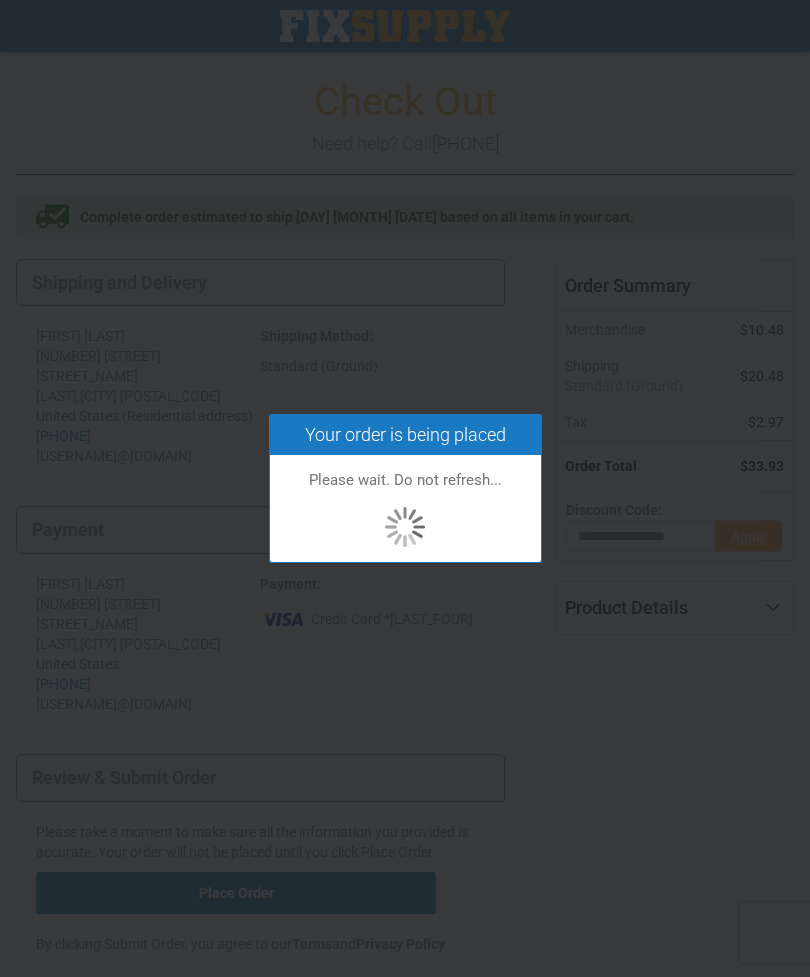 scroll, scrollTop: 0, scrollLeft: 0, axis: both 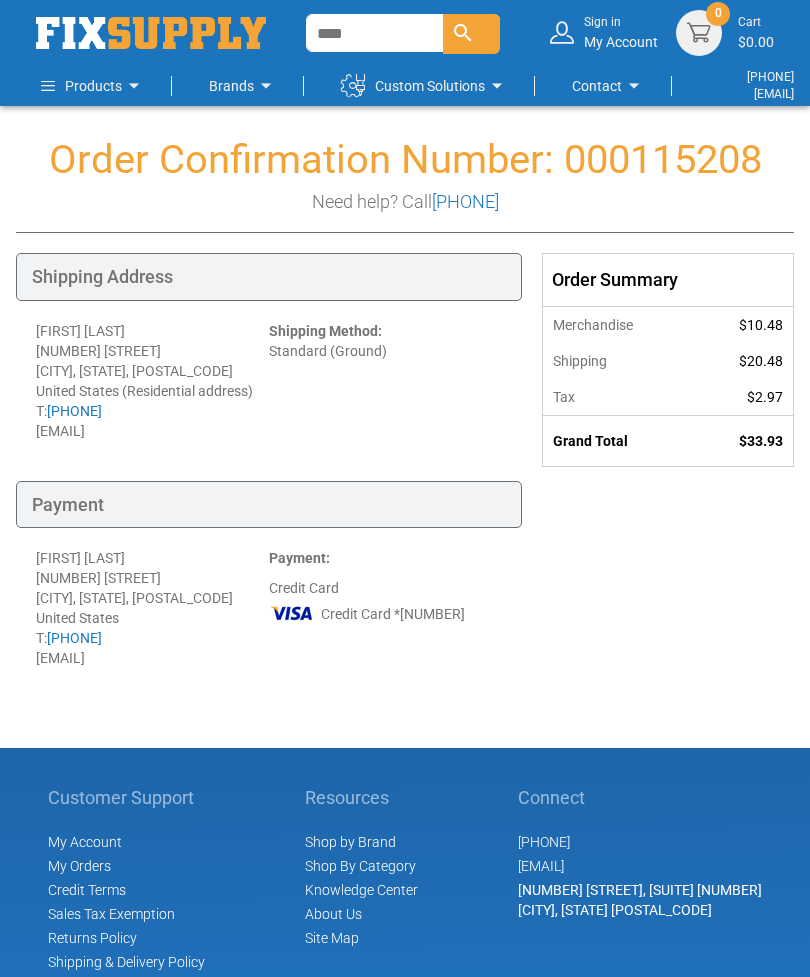click on "Customer Support
My Account
My Orders
Credit Terms
Sales Tax Exemption
Returns Policy
Shipping & Delivery Policy
Resources
Shop by Brand
Shop By Category
Knowledge Center
About Us
Site Map
Connect
[PHONE]
[EMAIL]
[NUMBER] [STREET], [SUITE] [NUMBER]  [CITY], [STATE] [POSTAL_CODE]
Terms & Conditions  |  Privacy Policy
©  [YEAR]
FixSupply" at bounding box center [405, 956] 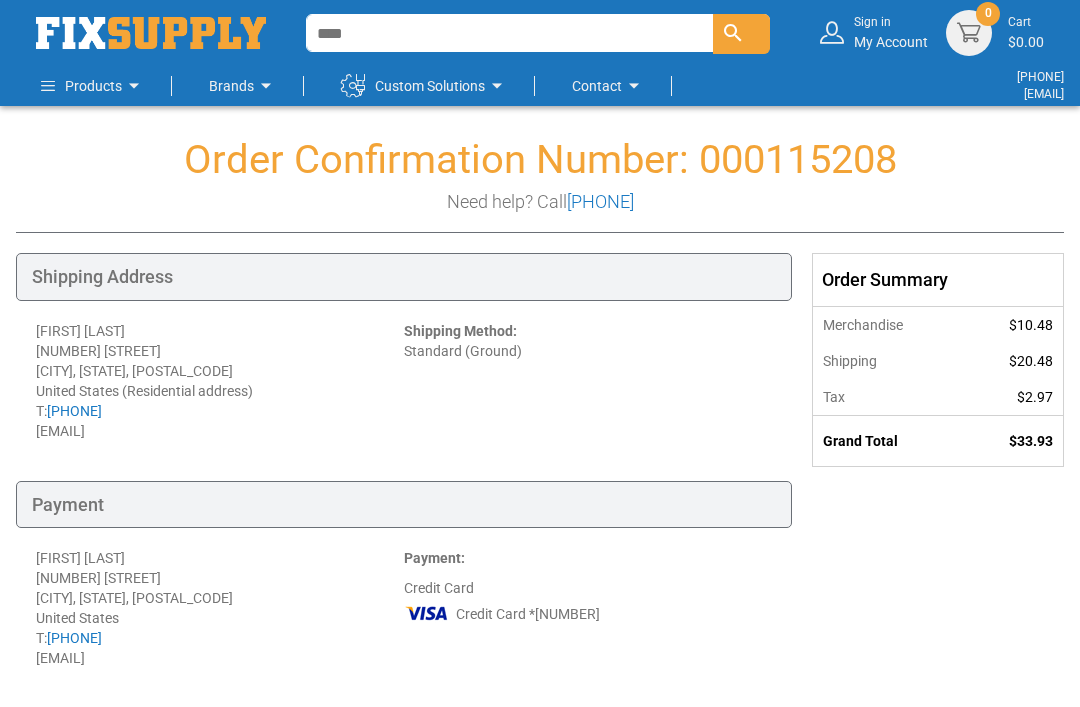 click on "Shipping Address
[FIRST] [LAST]
[NUMBER] [STREET]
[CITY],  [STATE], [POSTAL_CODE]
United States (Residential address)
T:  [PHONE]
[EMAIL]
Shipping Method:
Standard (Ground)
Payment
[FIRST] [LAST]
[NUMBER] [STREET]
[CITY],  [STATE], [POSTAL_CODE]
United States
T:  [PHONE]
[EMAIL]
Payment:
Credit Card
Credit Card *[NUMBER]" at bounding box center [404, 480] 